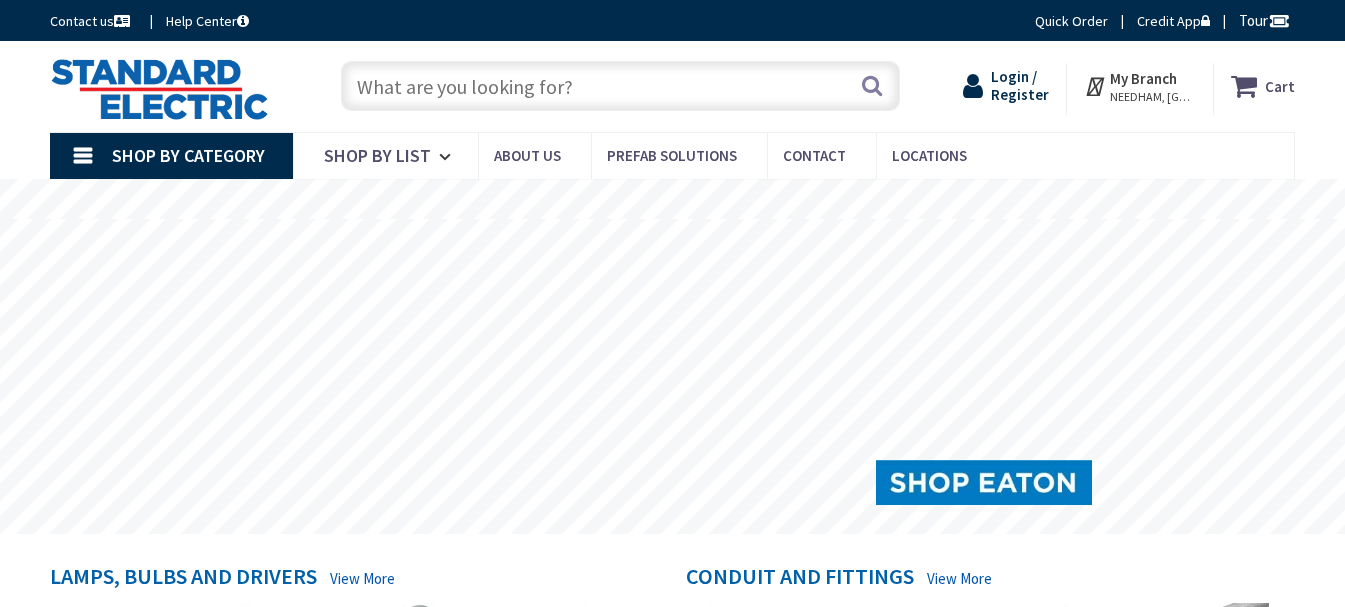 scroll, scrollTop: 0, scrollLeft: 0, axis: both 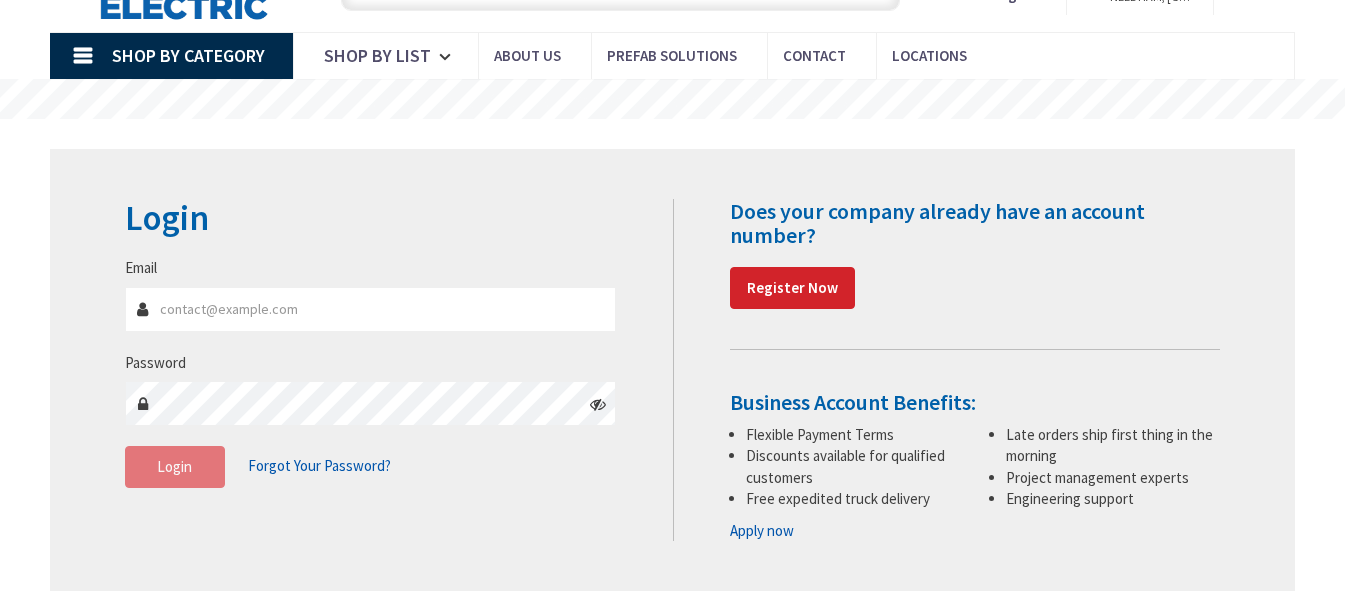 type on "[PERSON_NAME][EMAIL_ADDRESS][DOMAIN_NAME]" 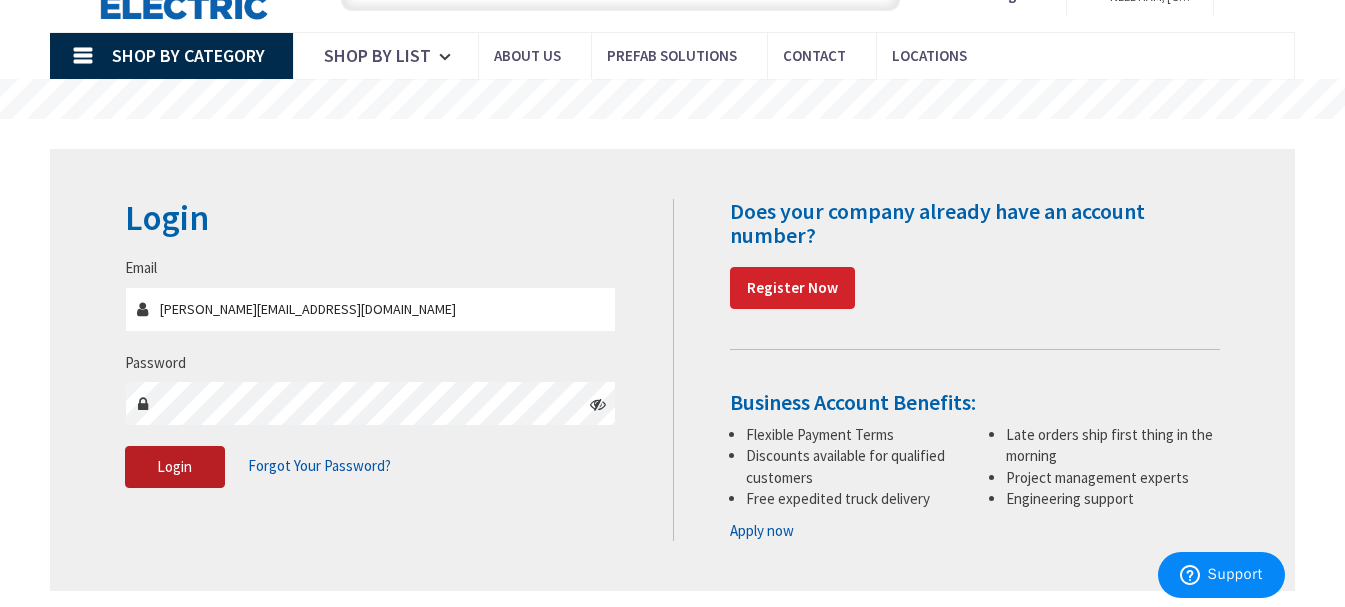 click on "Login" at bounding box center [175, 467] 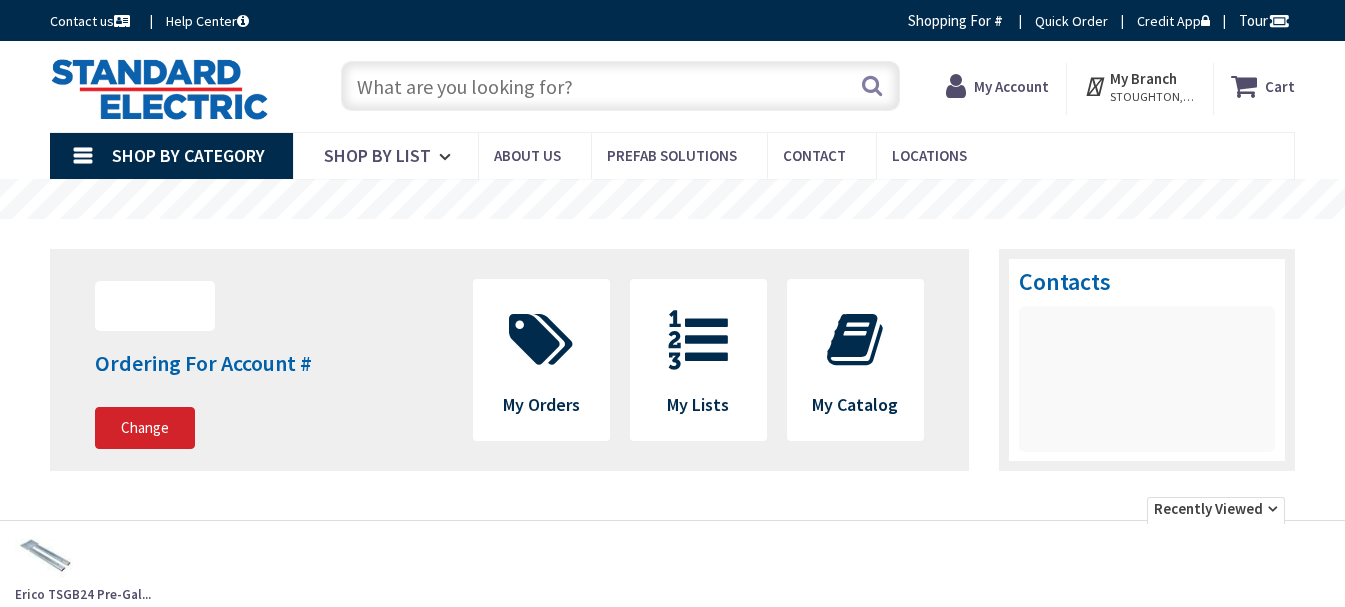 scroll, scrollTop: 0, scrollLeft: 0, axis: both 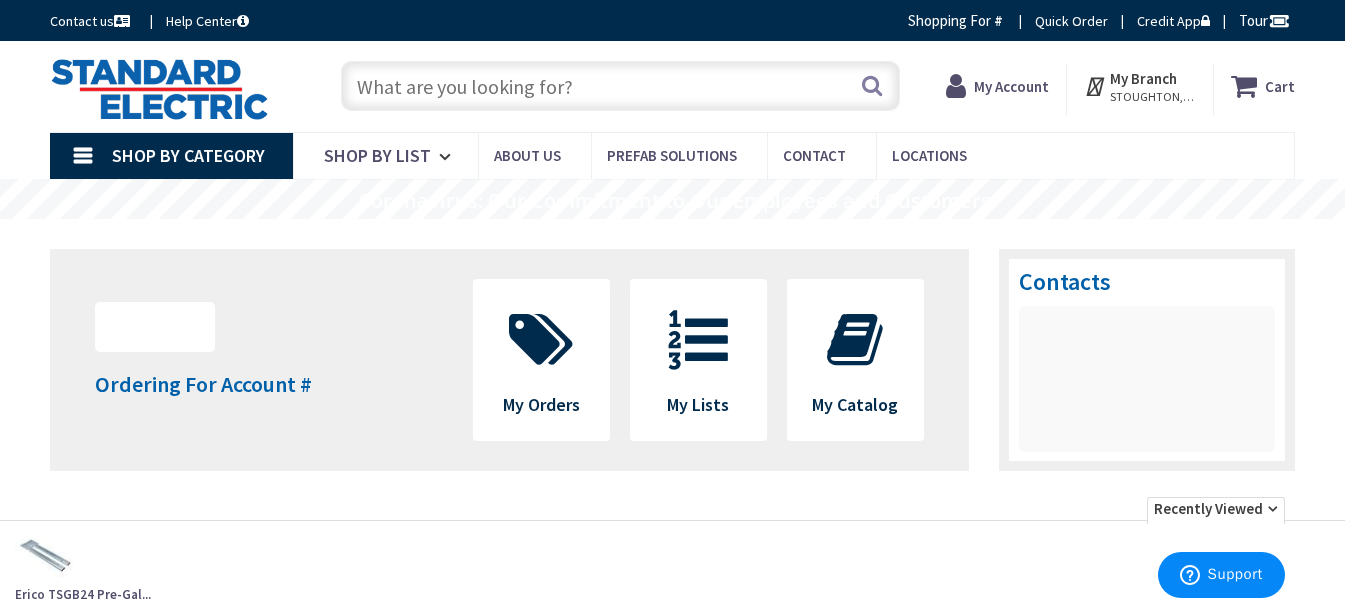 type on "AFC PL34R60-06" 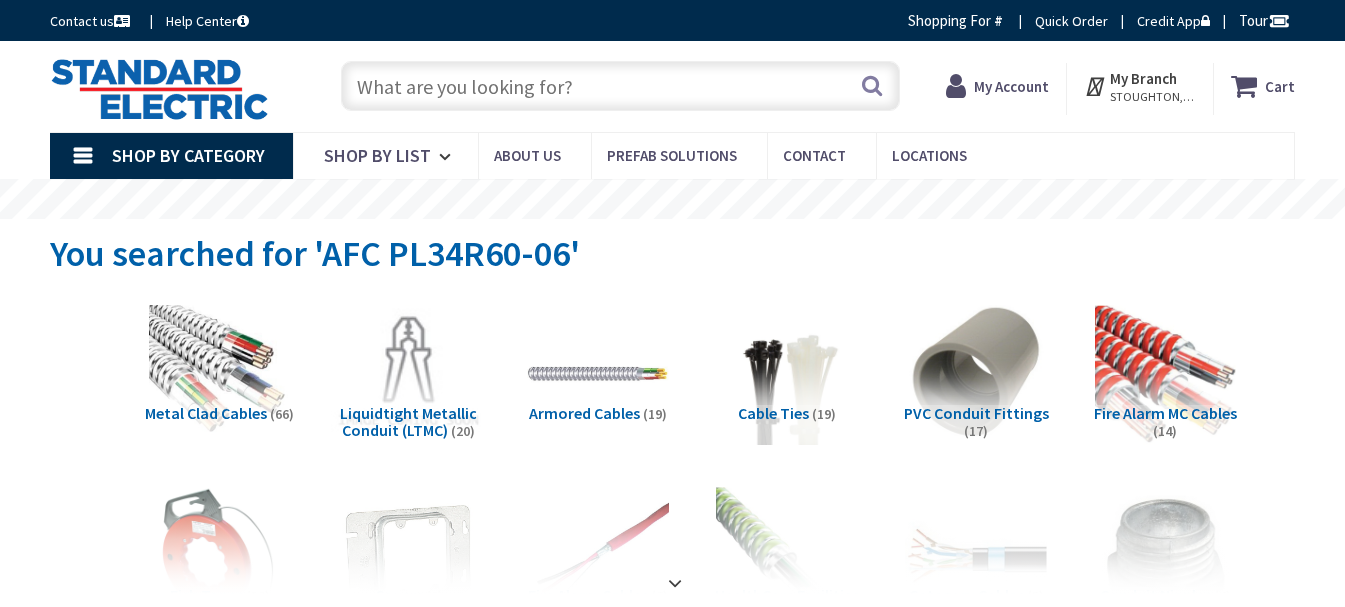 scroll, scrollTop: 0, scrollLeft: 0, axis: both 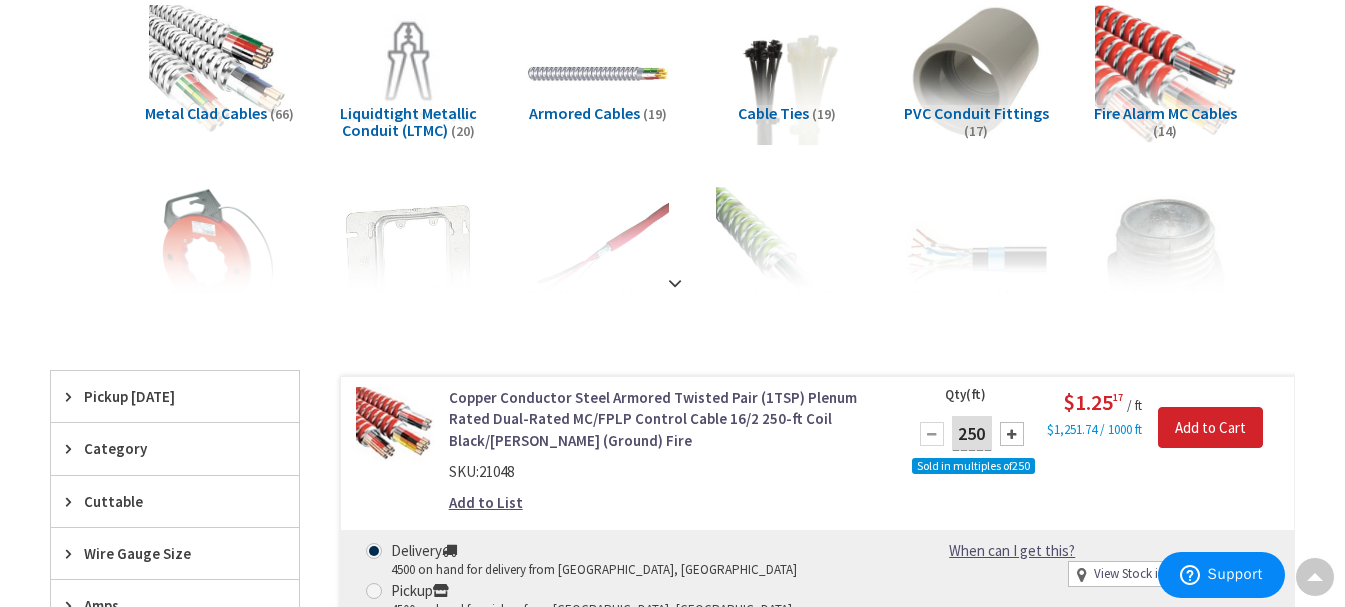 click on "Copper Conductor Steel Armored Twisted Pair (1TSP) Plenum Rated Dual-Rated MC/FPLP Control Cable 16/2 250-ft Coil Black/[PERSON_NAME] (Ground) Fire" at bounding box center (665, 419) 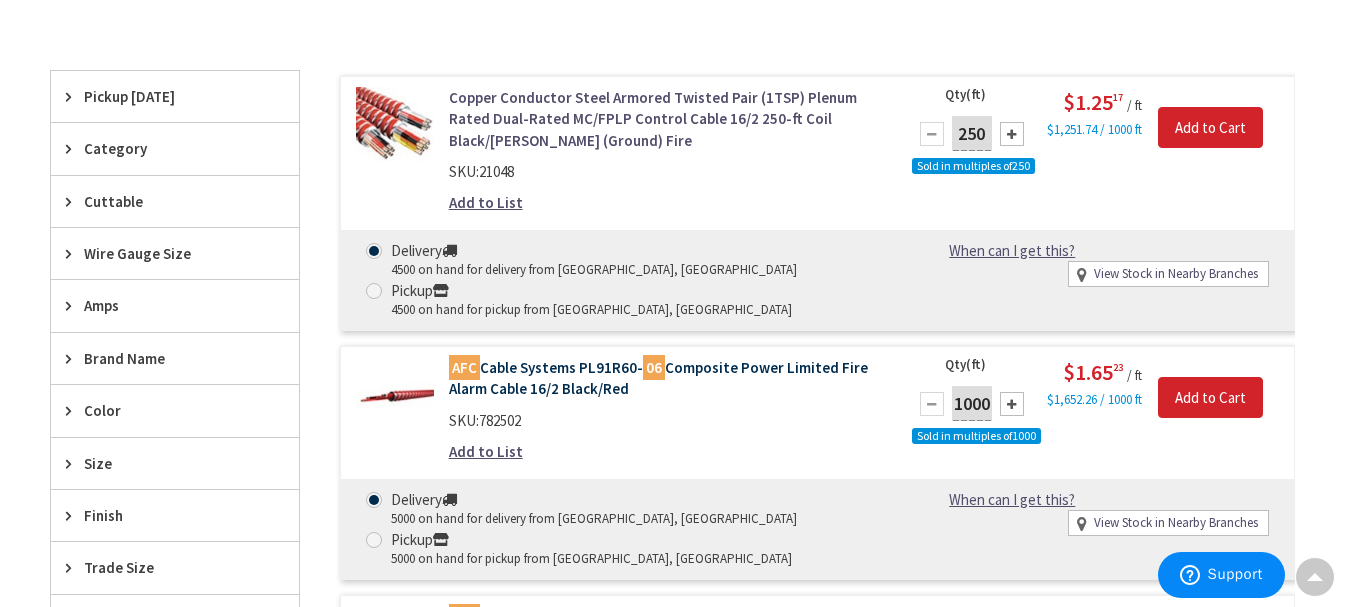 scroll, scrollTop: 0, scrollLeft: 0, axis: both 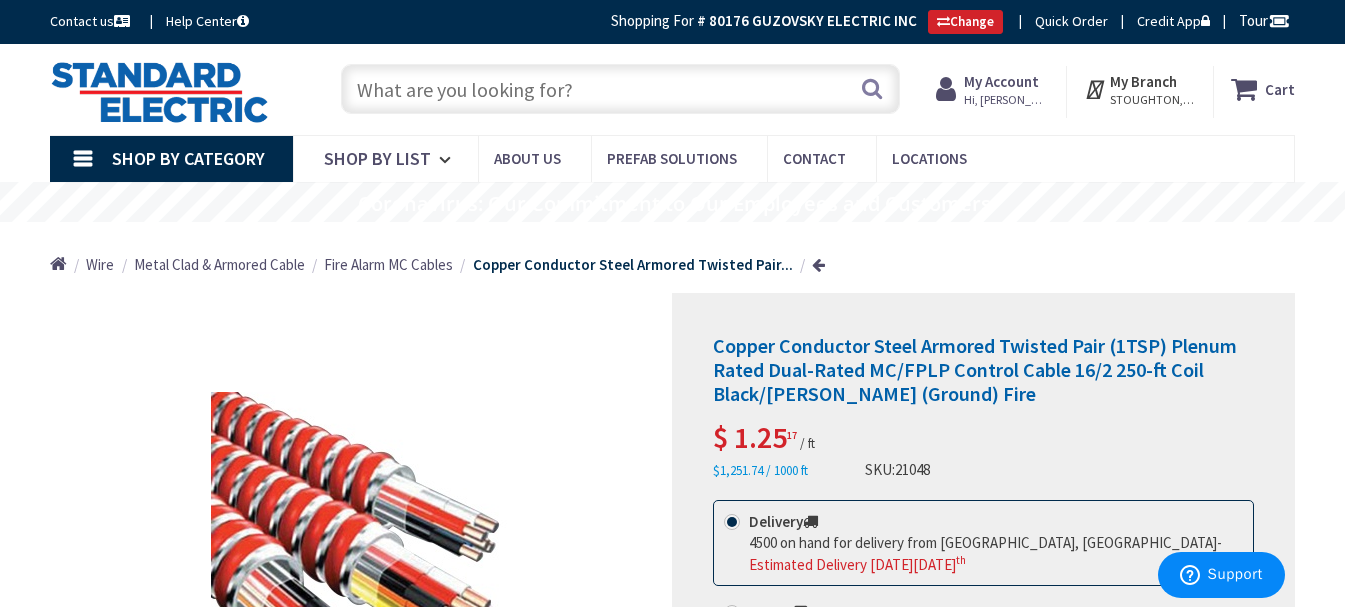 click on "Fire Alarm MC Cables" at bounding box center [388, 264] 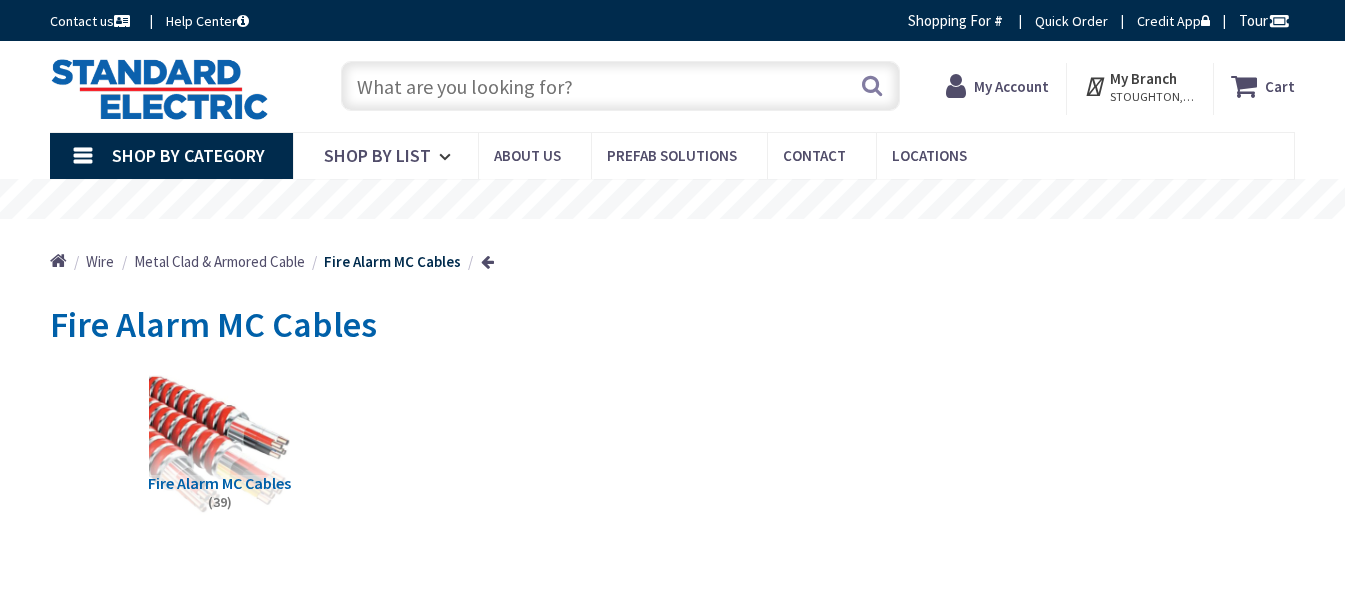 scroll, scrollTop: 0, scrollLeft: 0, axis: both 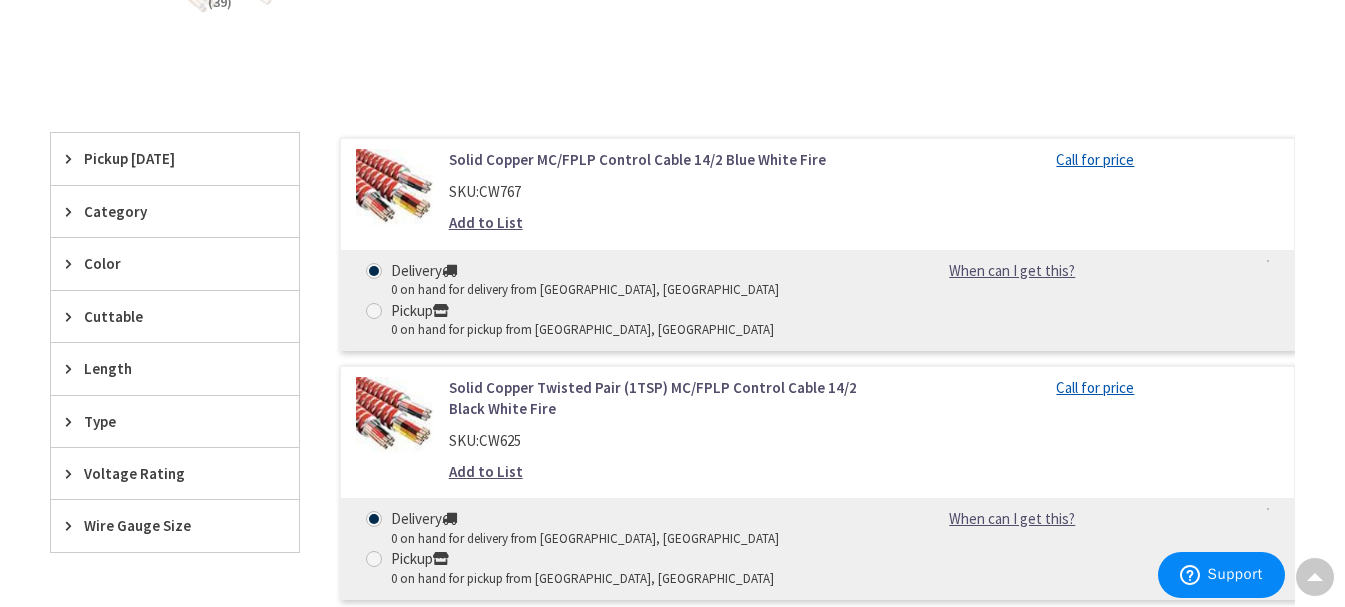 click on "Type" at bounding box center [165, 421] 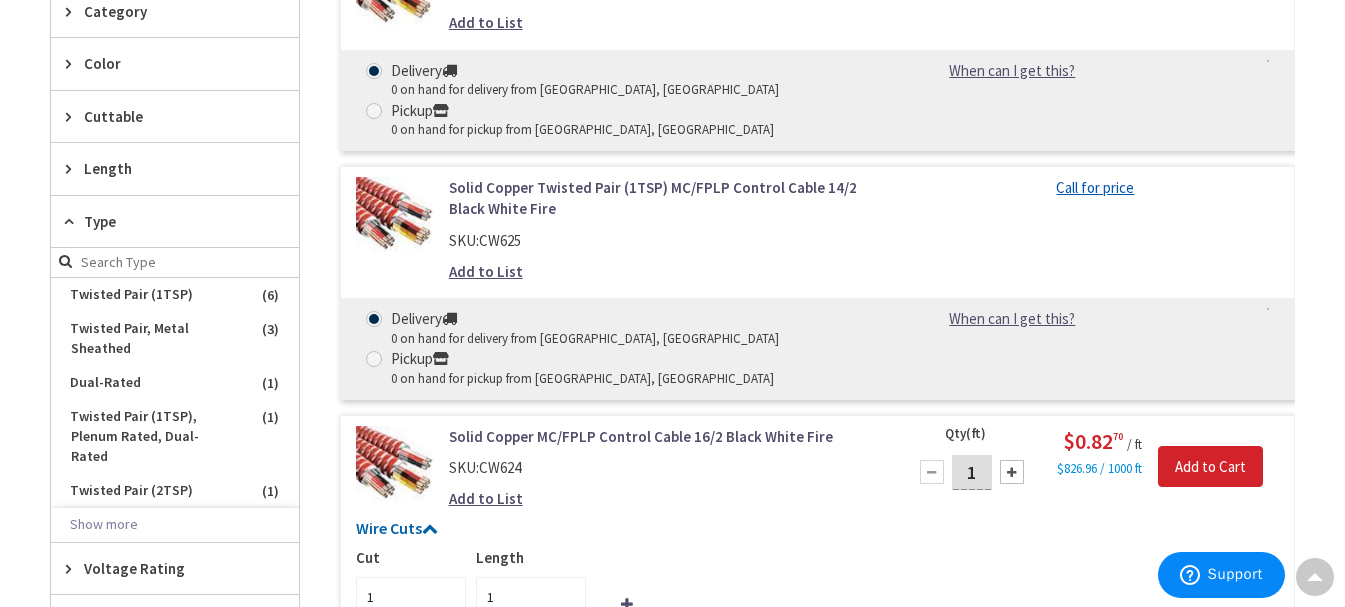scroll, scrollTop: 703, scrollLeft: 0, axis: vertical 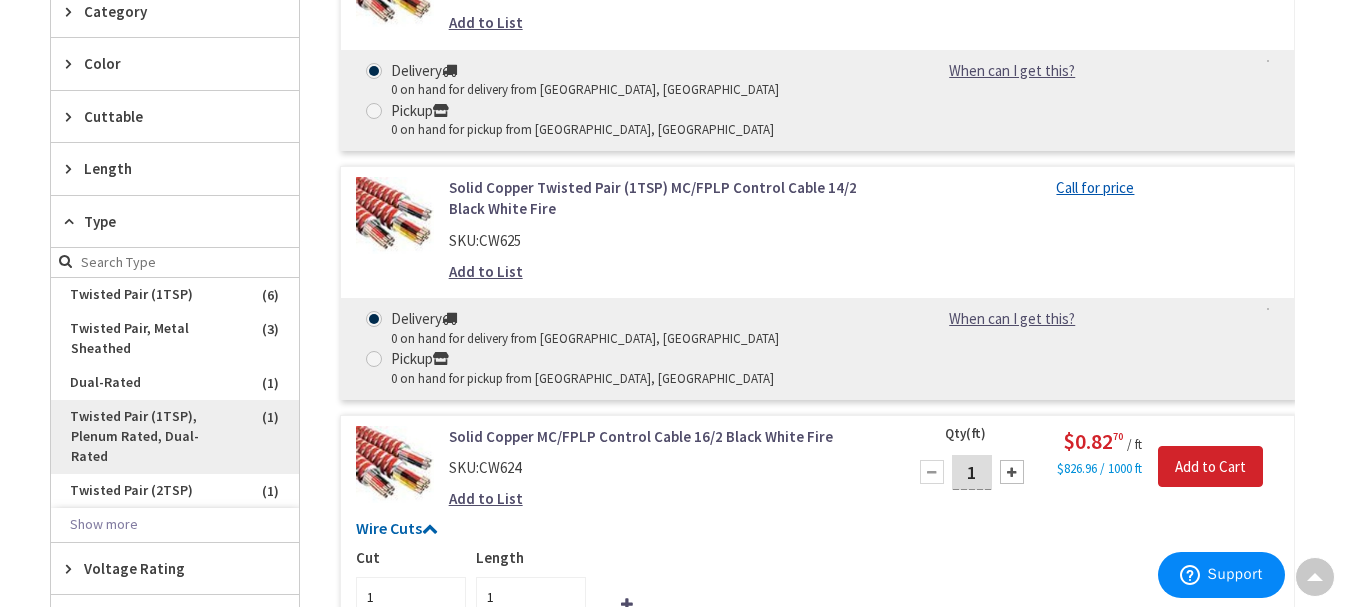 click on "Twisted Pair (1TSP), Plenum Rated, Dual-Rated" at bounding box center [175, 437] 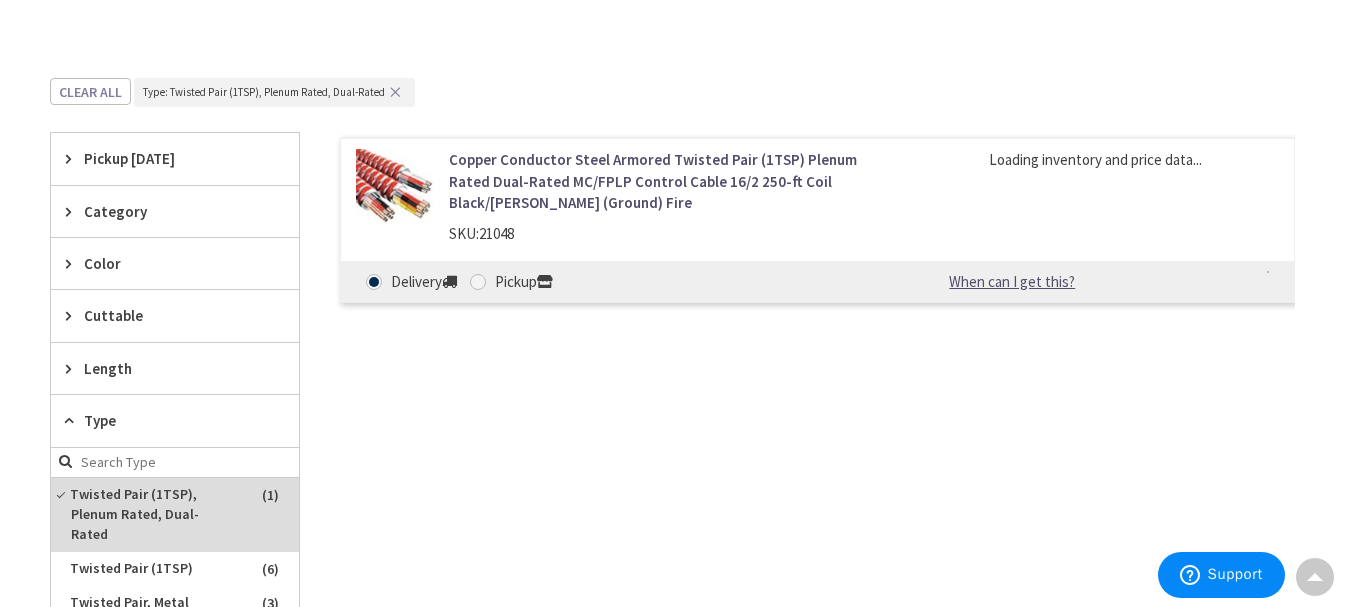 scroll, scrollTop: 821, scrollLeft: 0, axis: vertical 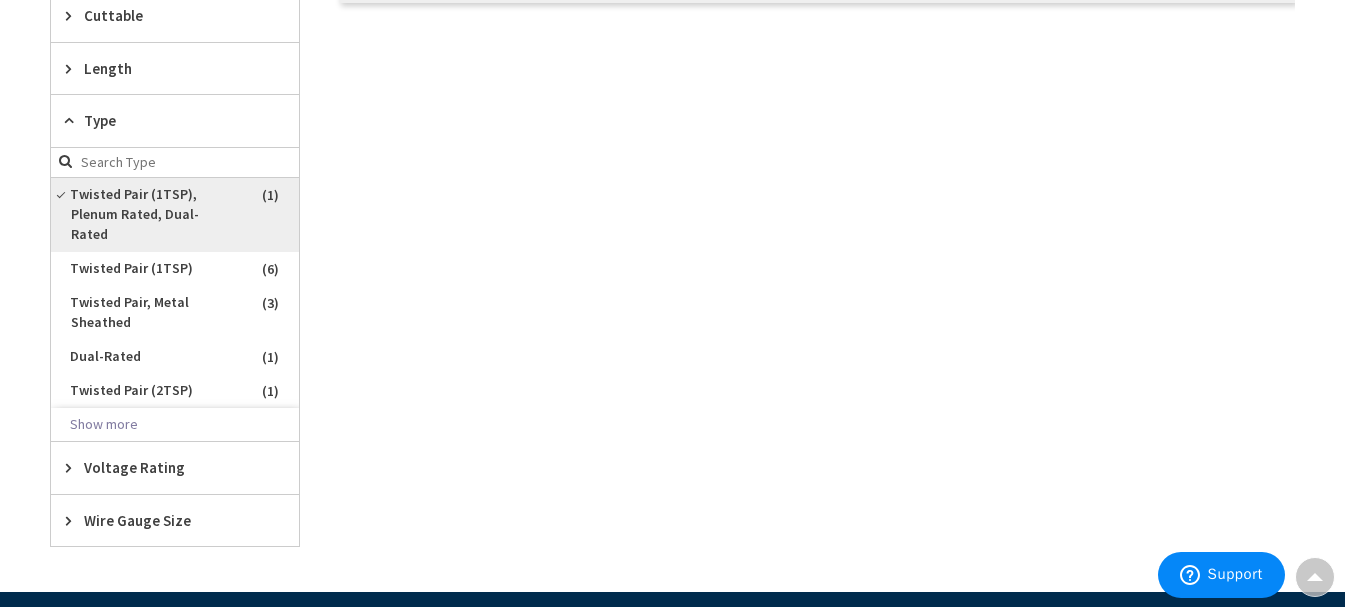 click on "Twisted Pair (1TSP), Plenum Rated, Dual-Rated" at bounding box center (175, 215) 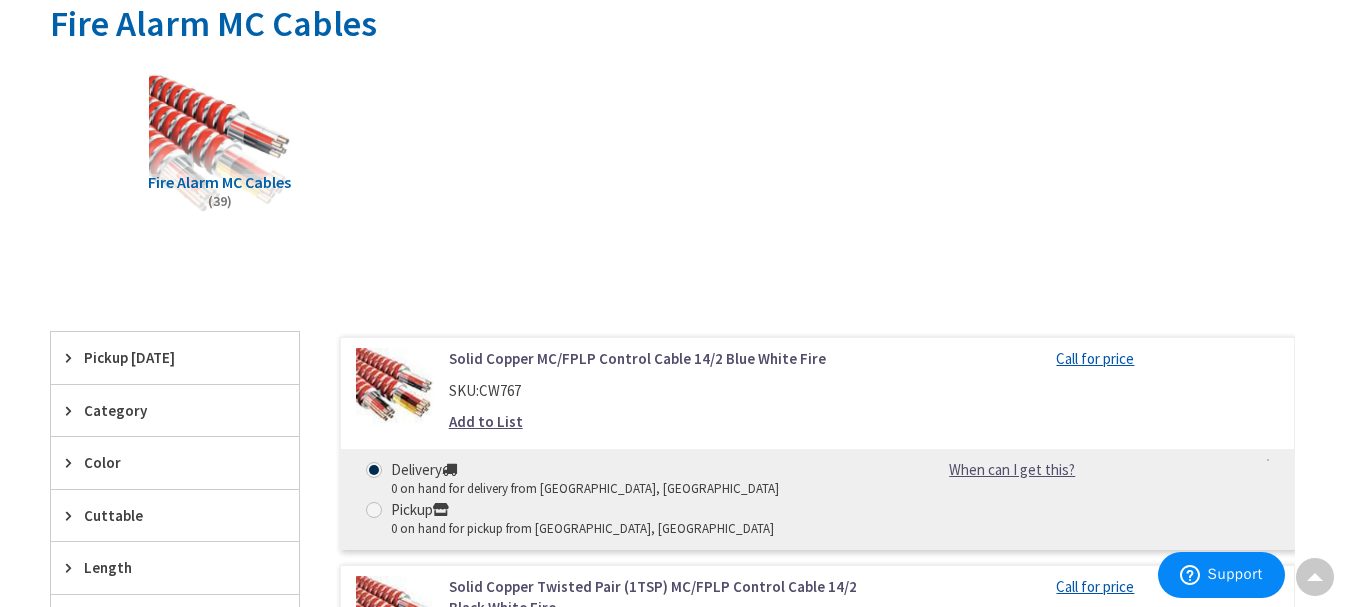 scroll, scrollTop: 504, scrollLeft: 0, axis: vertical 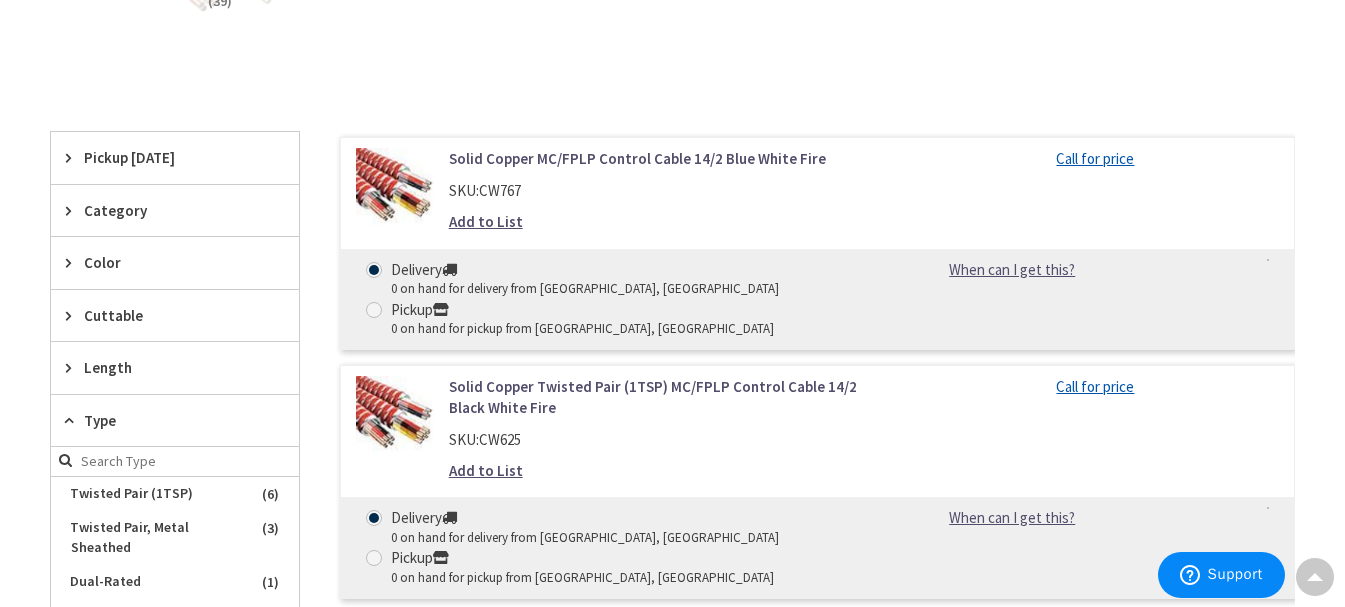 click on "Category" at bounding box center (165, 210) 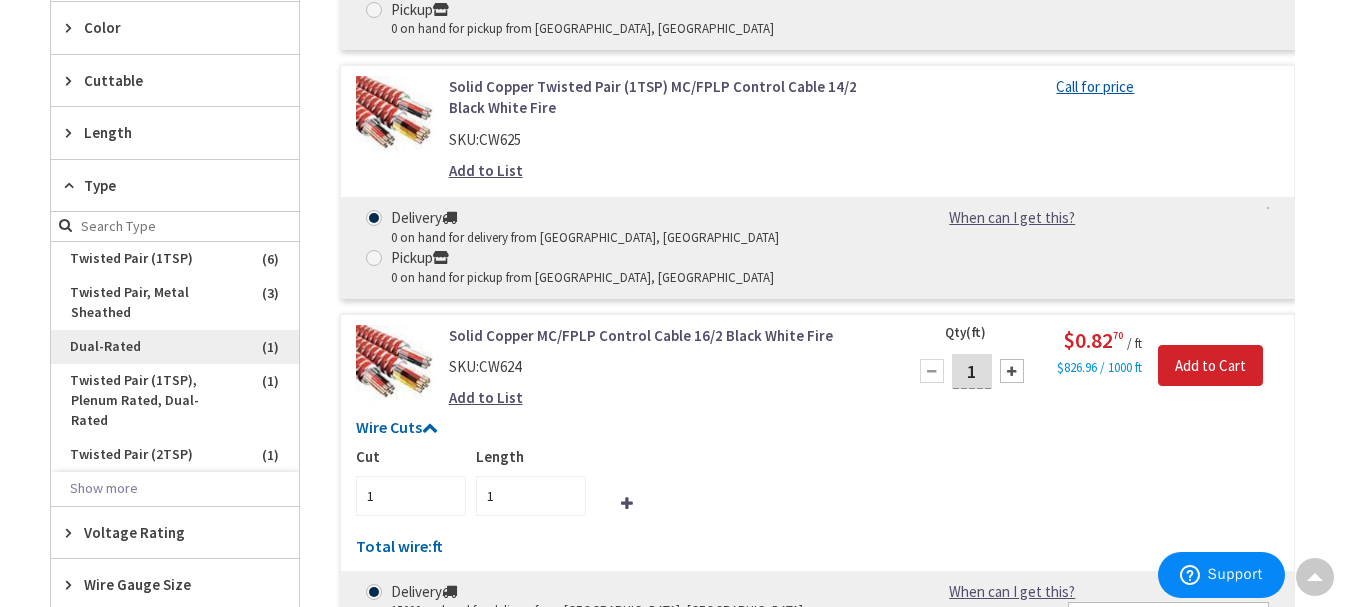 scroll, scrollTop: 1004, scrollLeft: 0, axis: vertical 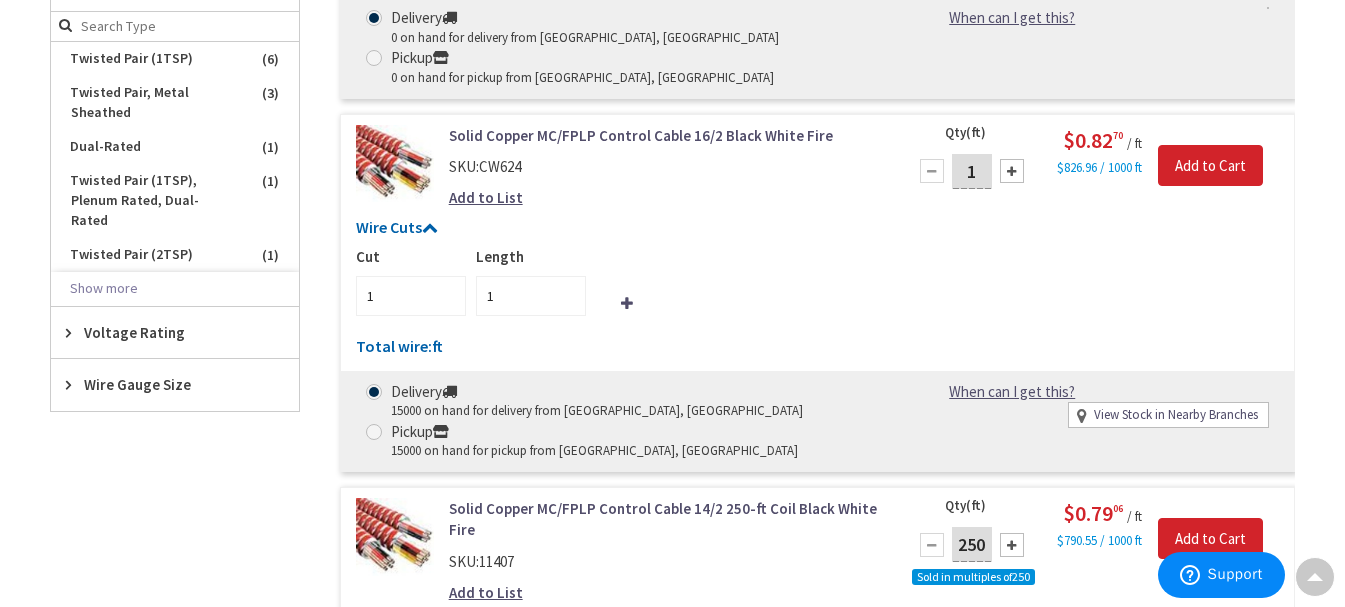 click on "Wire Gauge Size" at bounding box center (165, 384) 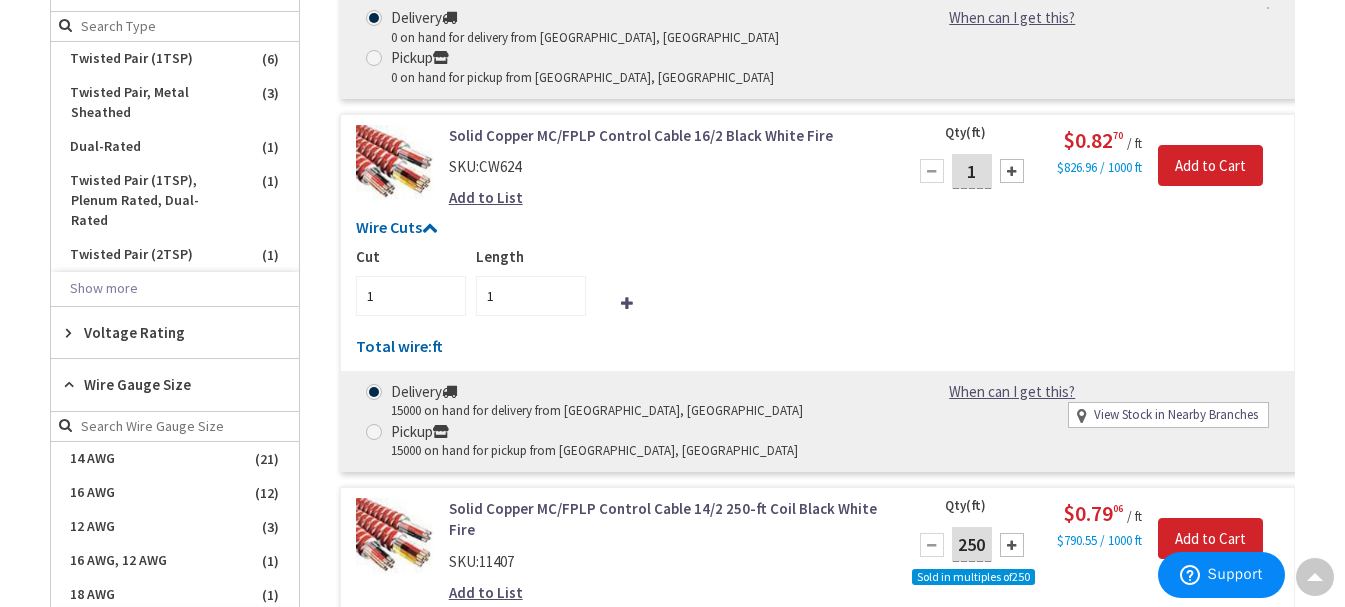 scroll, scrollTop: 1104, scrollLeft: 0, axis: vertical 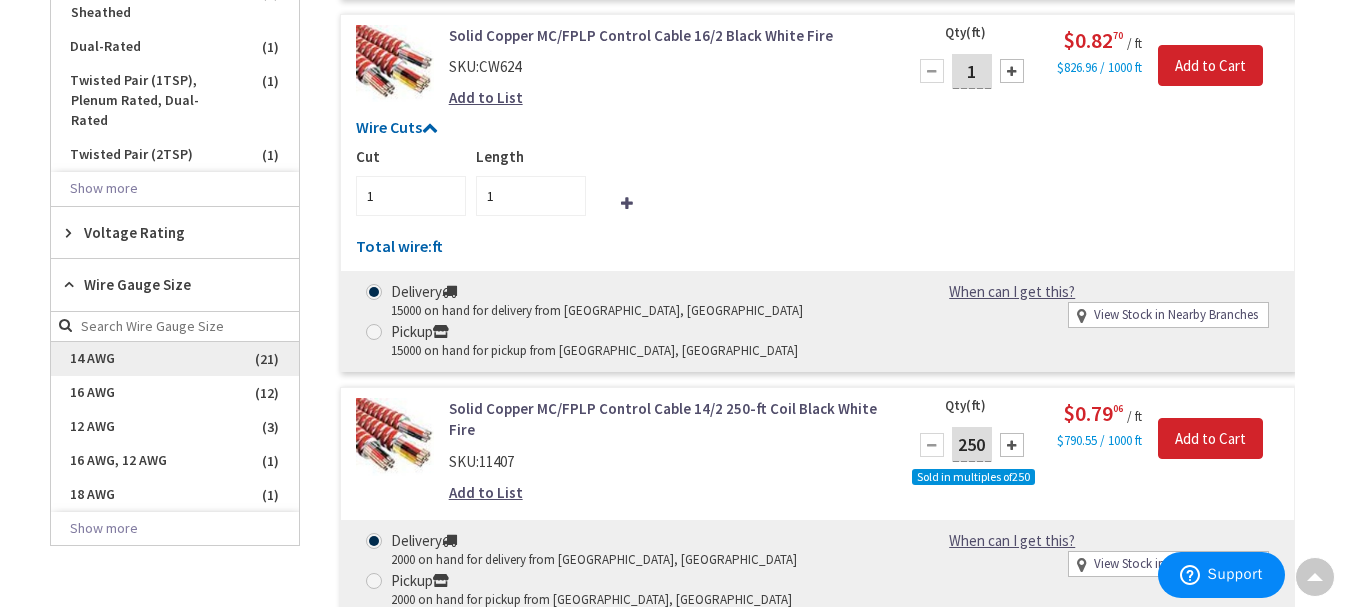 click on "14 AWG" at bounding box center [175, 359] 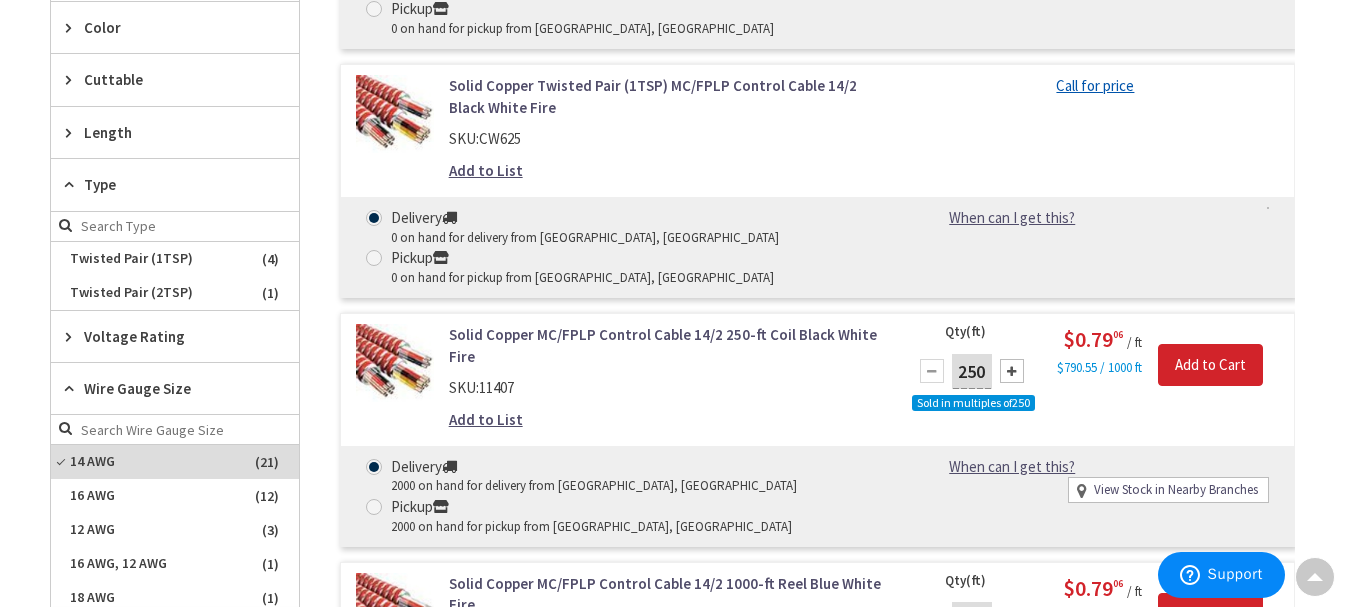 scroll, scrollTop: 522, scrollLeft: 0, axis: vertical 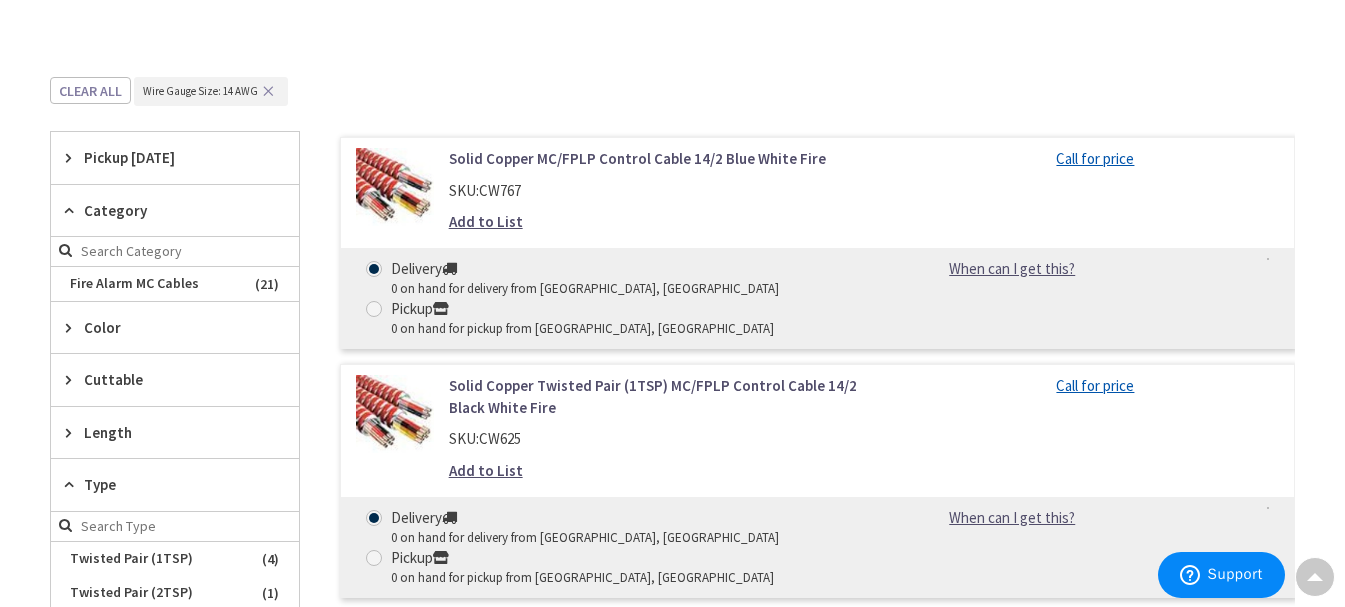 drag, startPoint x: 109, startPoint y: 164, endPoint x: 191, endPoint y: 162, distance: 82.02438 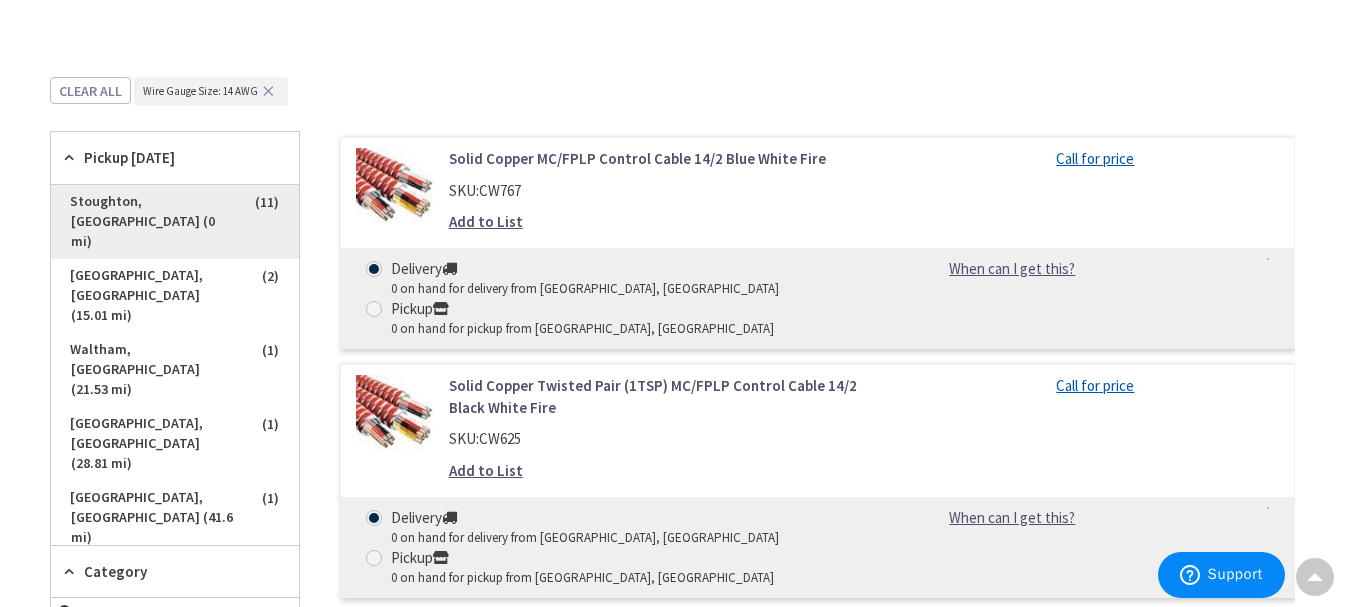 click on "Stoughton, [GEOGRAPHIC_DATA] (0 mi)" at bounding box center (175, 222) 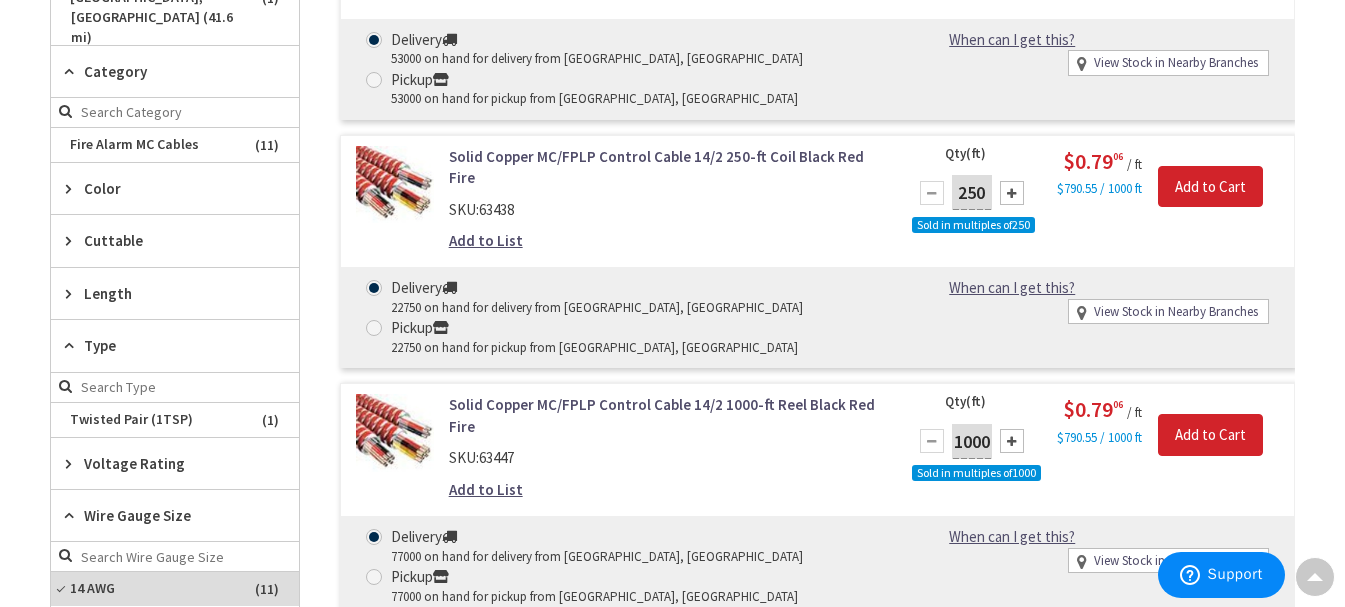 scroll, scrollTop: 922, scrollLeft: 0, axis: vertical 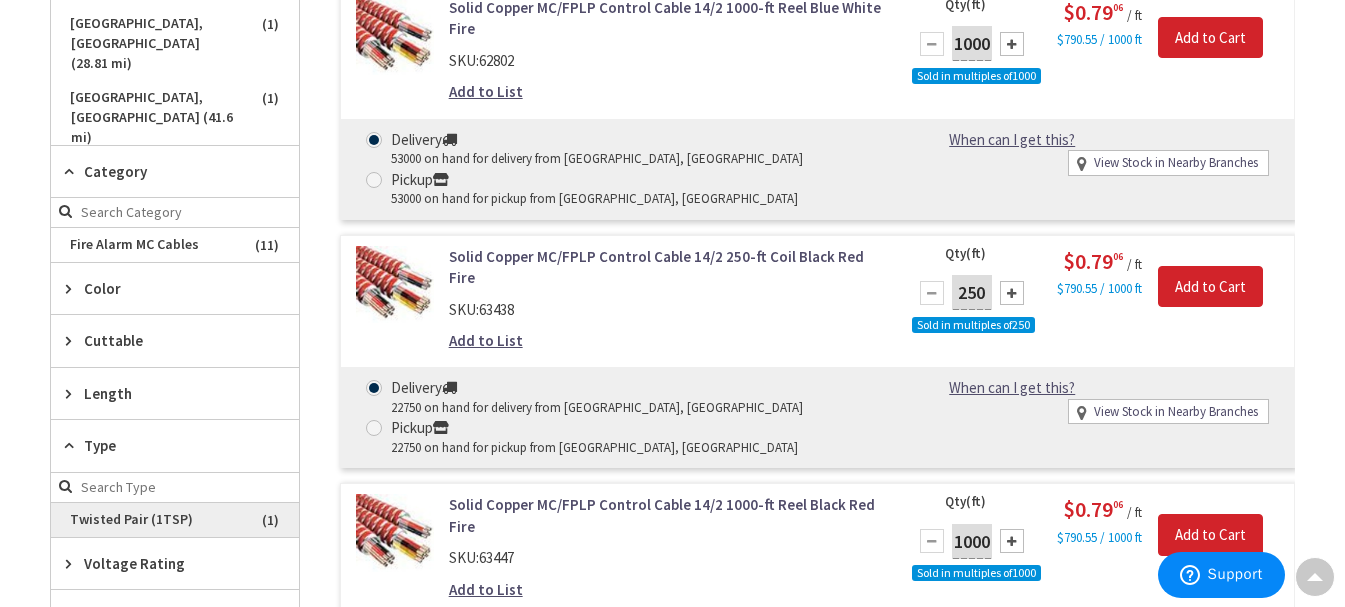 click on "Twisted Pair (1TSP)" at bounding box center (175, 520) 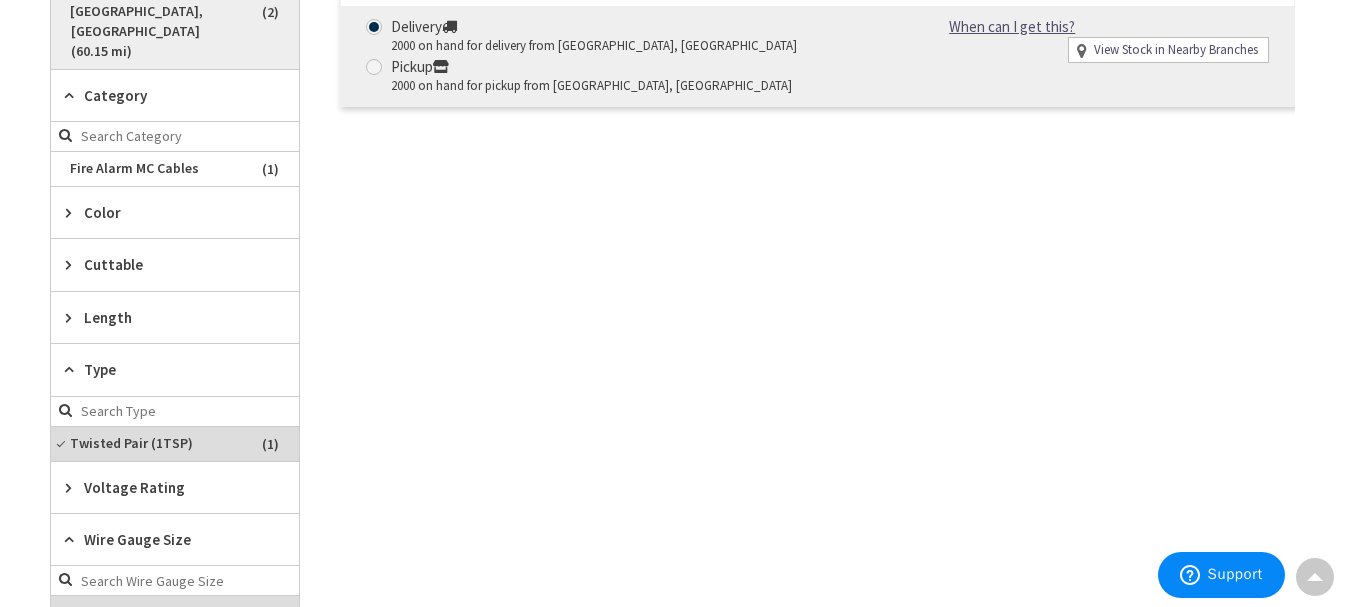 scroll, scrollTop: 486, scrollLeft: 0, axis: vertical 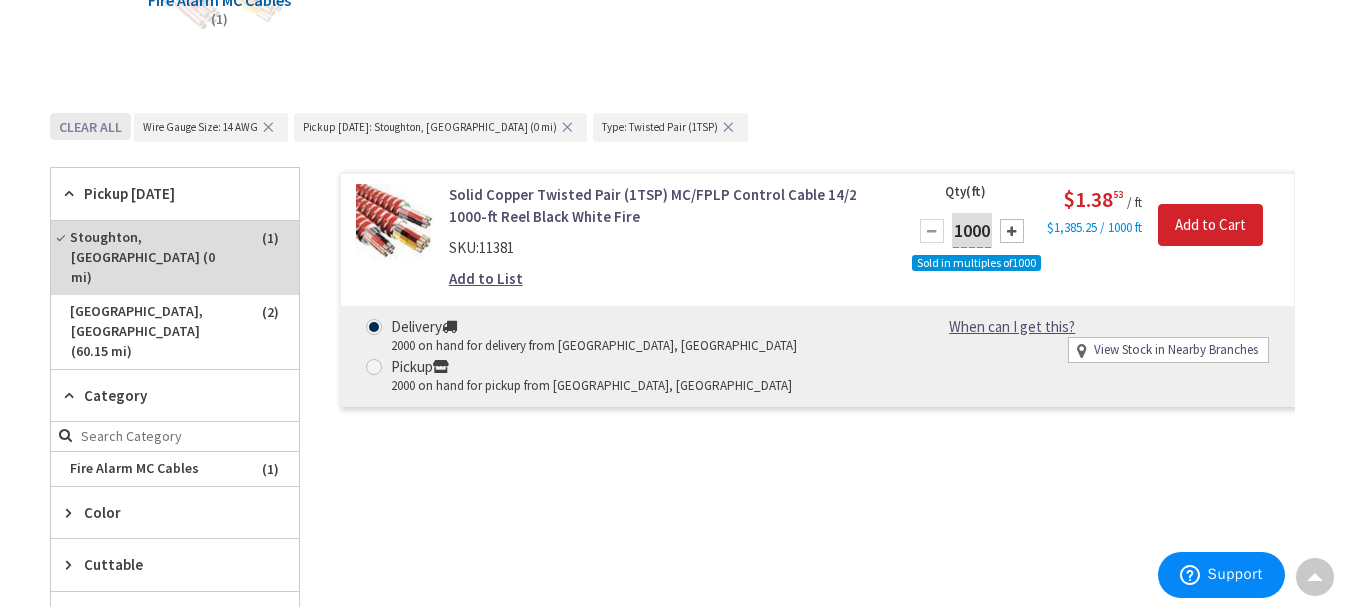 click on "Clear all" at bounding box center (90, 126) 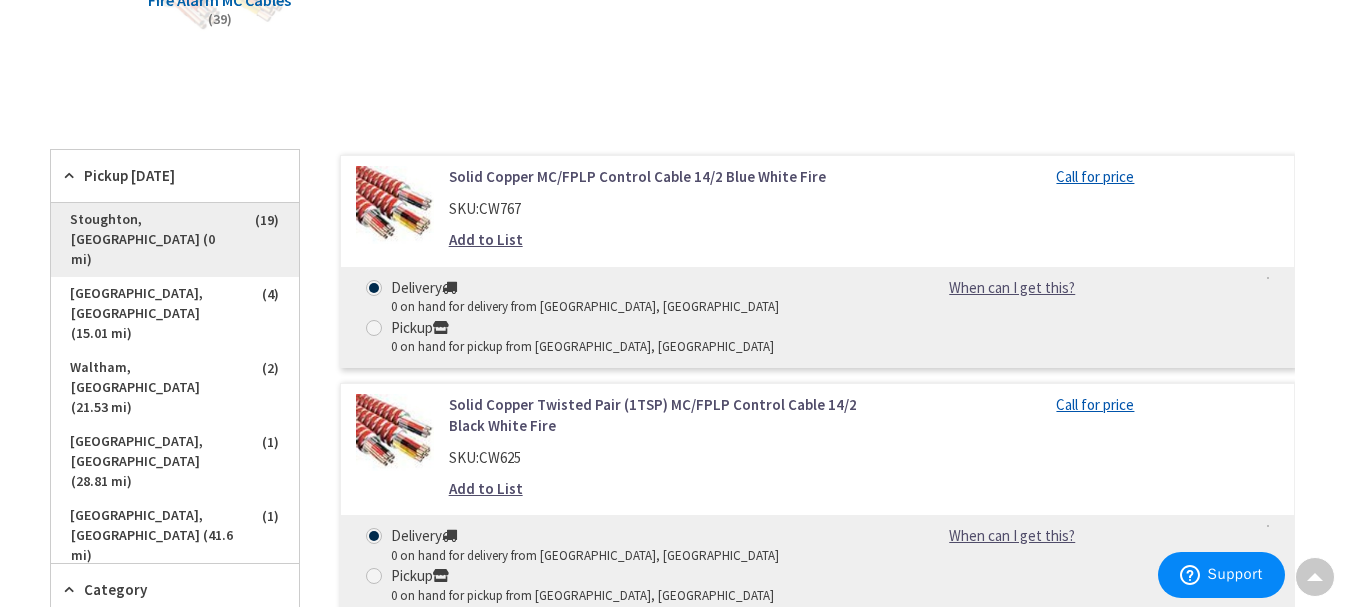 click on "Stoughton, [GEOGRAPHIC_DATA] (0 mi)" at bounding box center (175, 240) 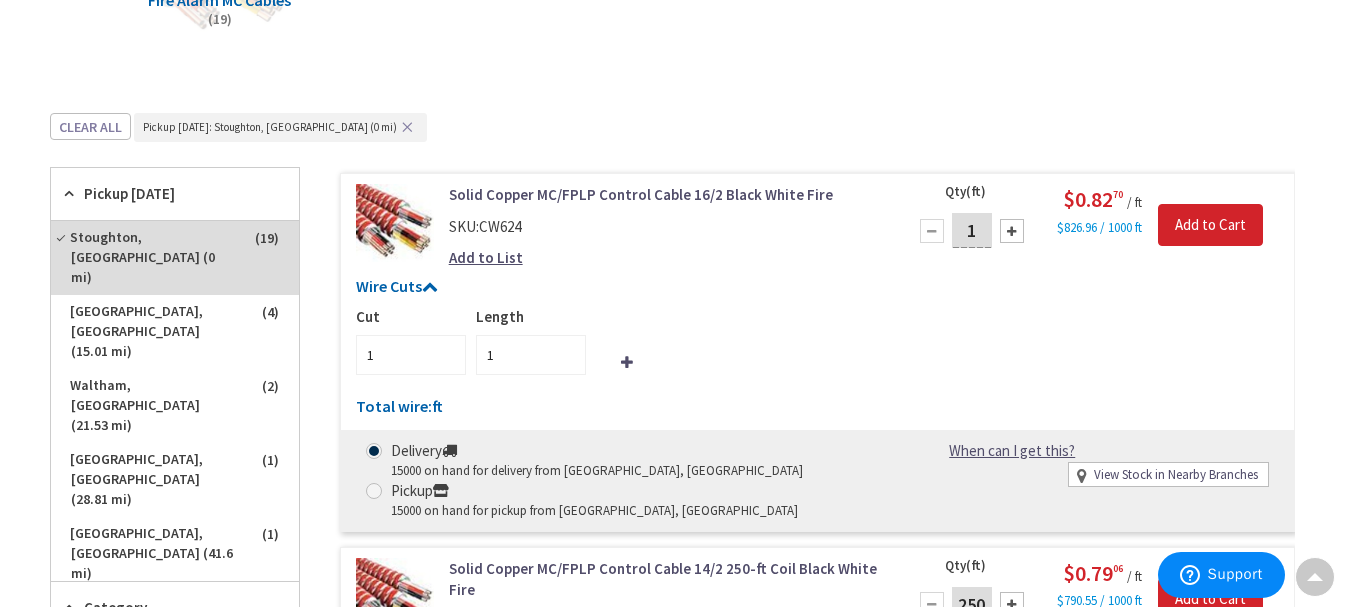 scroll, scrollTop: 686, scrollLeft: 0, axis: vertical 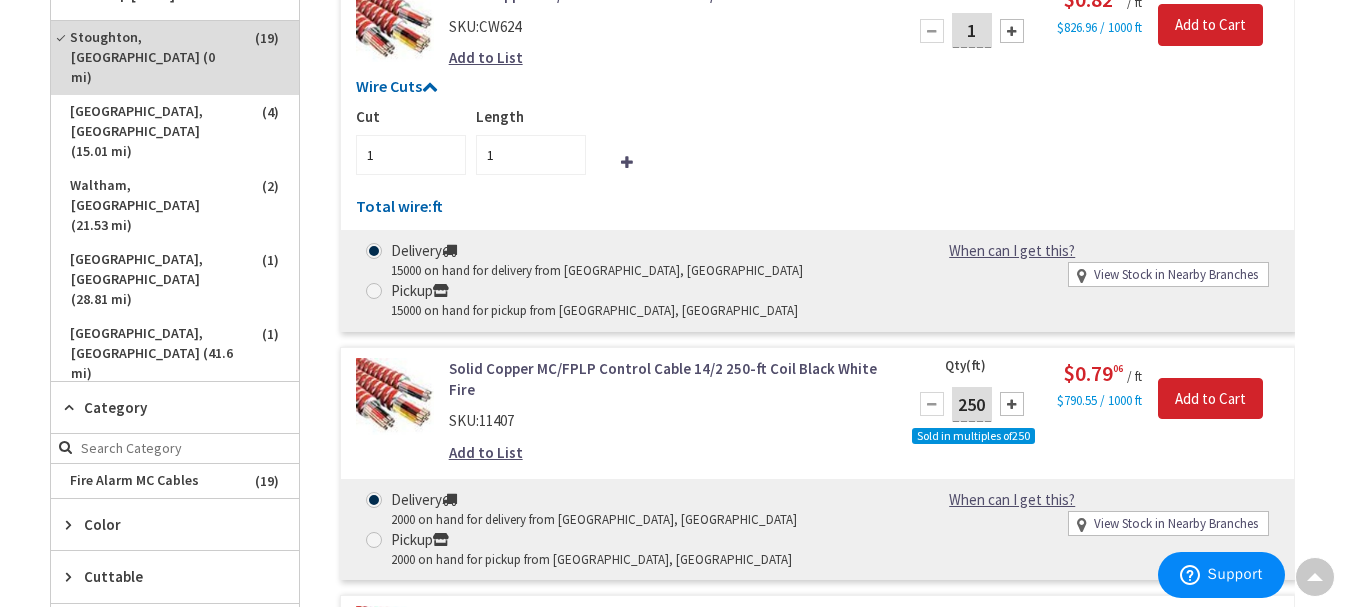 click on "Category" at bounding box center [165, 407] 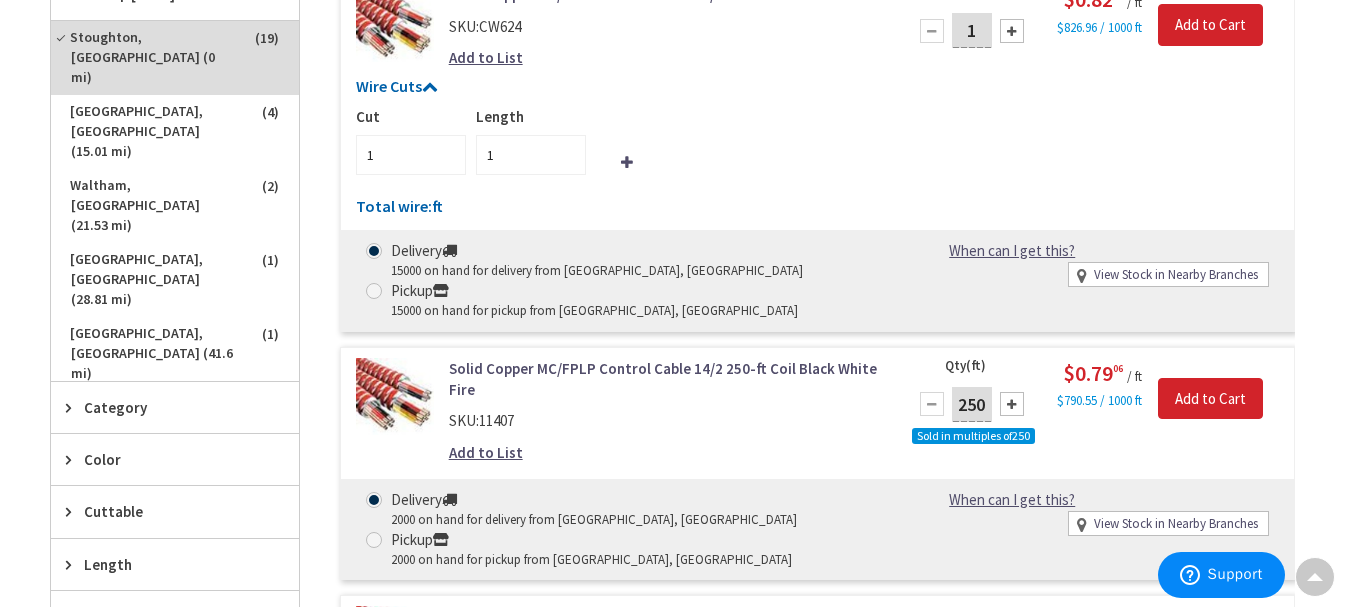 click on "Category" at bounding box center (165, 407) 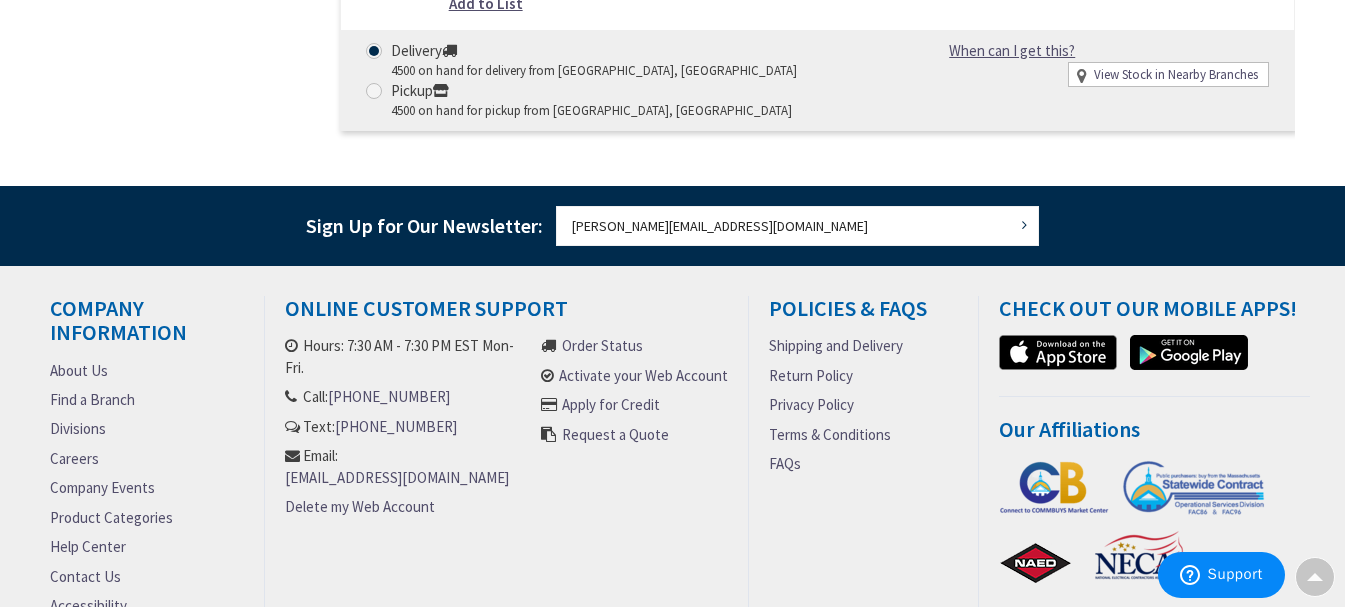 scroll, scrollTop: 4986, scrollLeft: 0, axis: vertical 